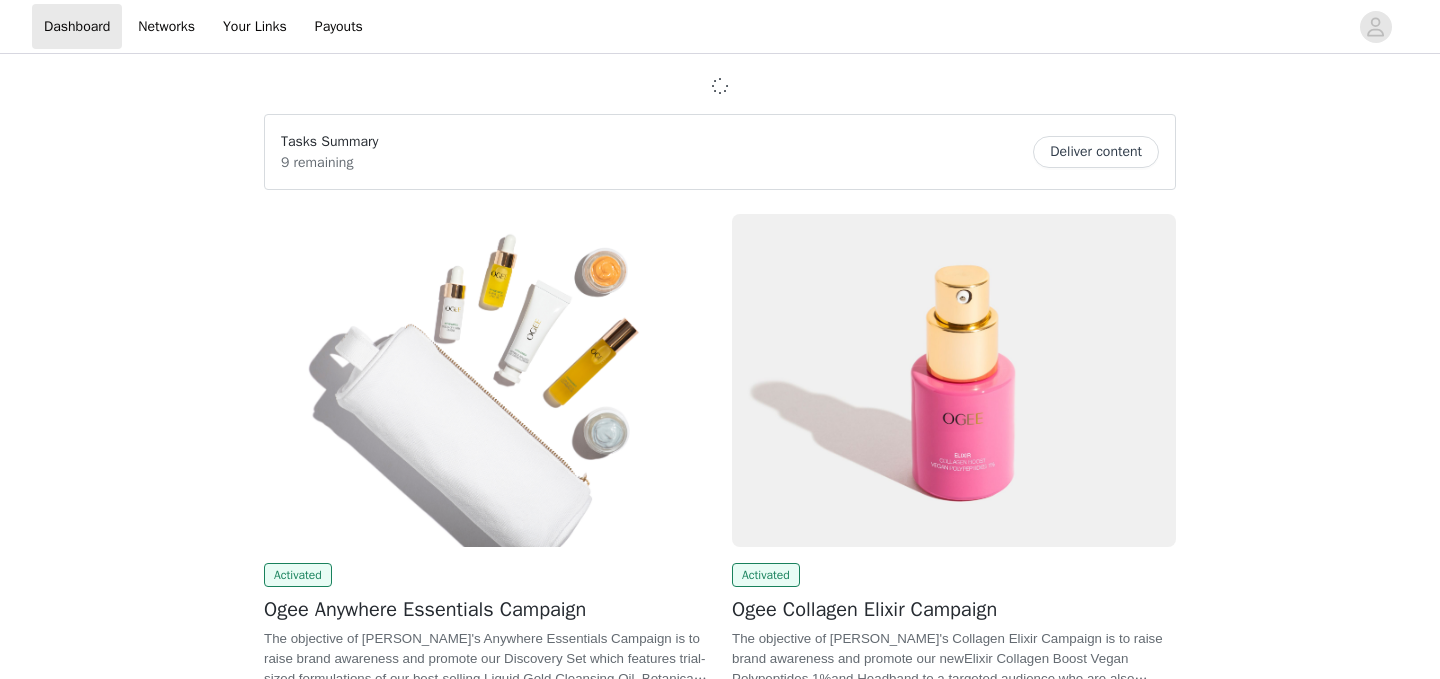 scroll, scrollTop: 0, scrollLeft: 0, axis: both 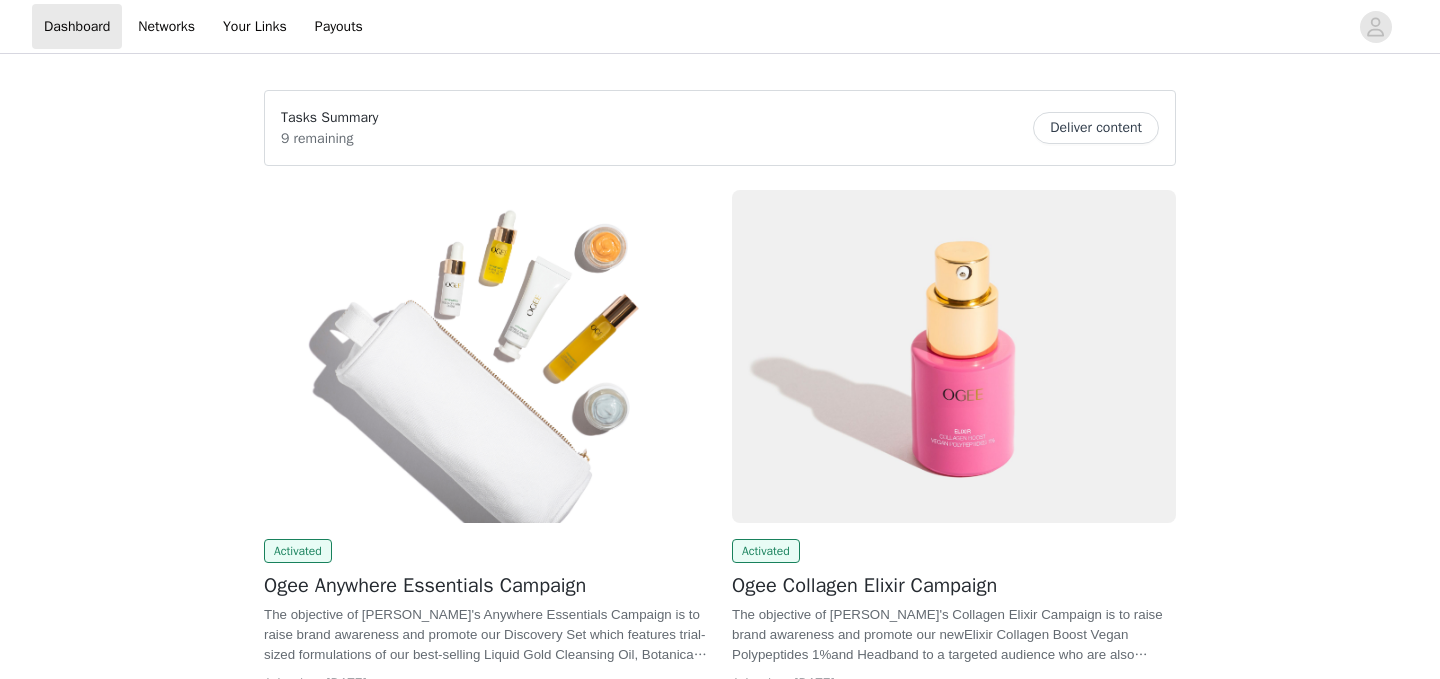 click at bounding box center [954, 356] 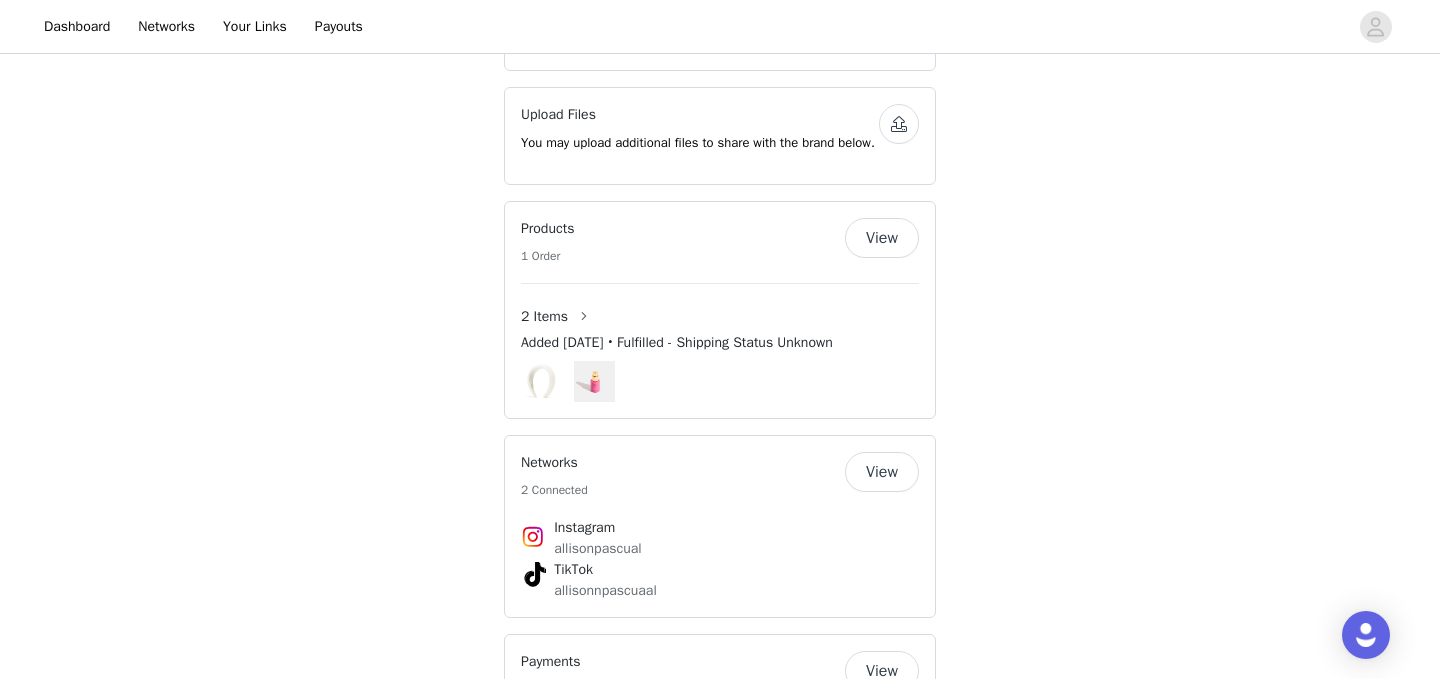 scroll, scrollTop: 1009, scrollLeft: 0, axis: vertical 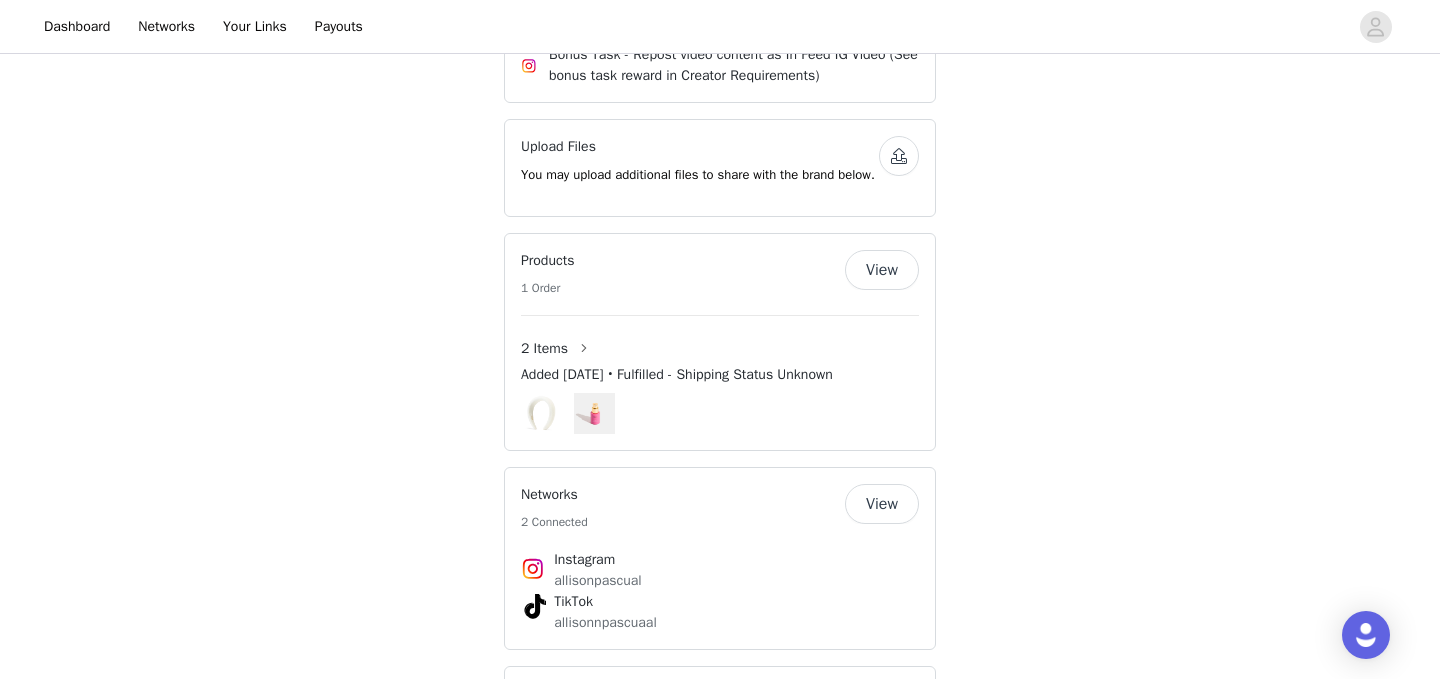 click at bounding box center (899, 156) 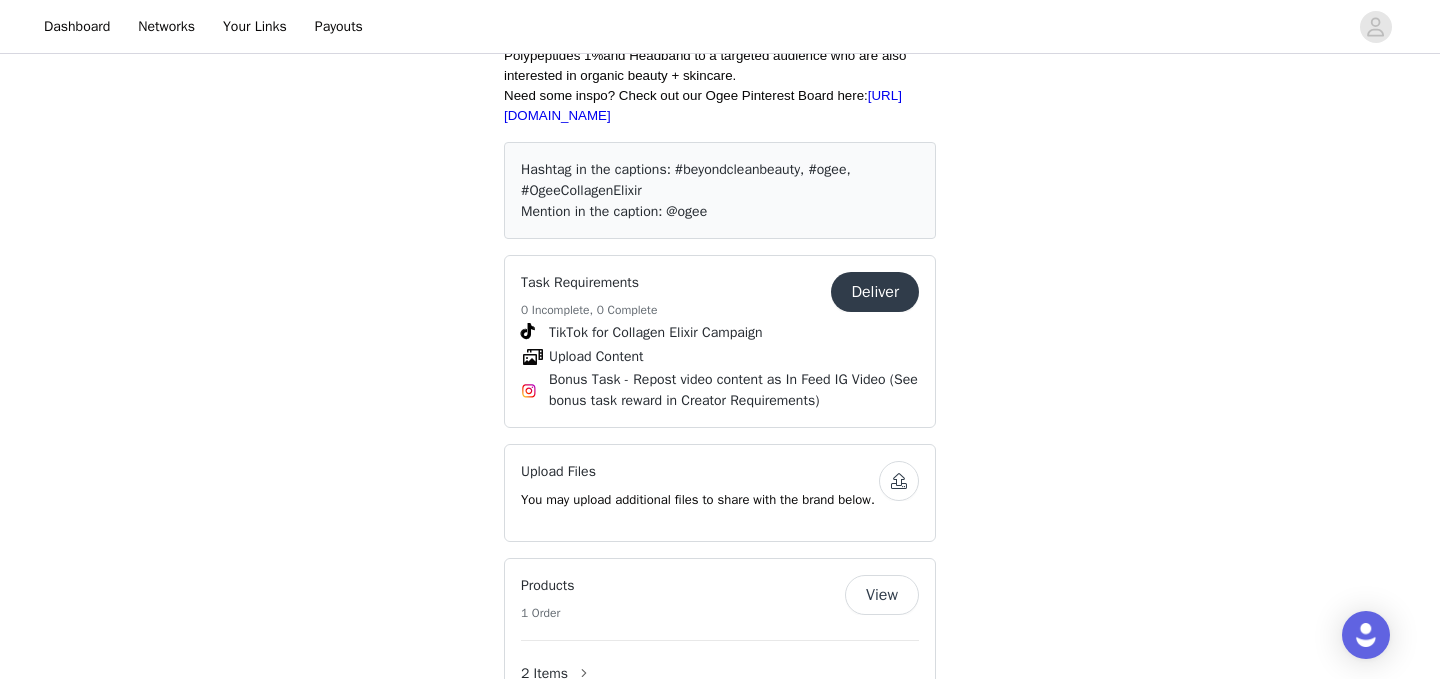 scroll, scrollTop: 690, scrollLeft: 0, axis: vertical 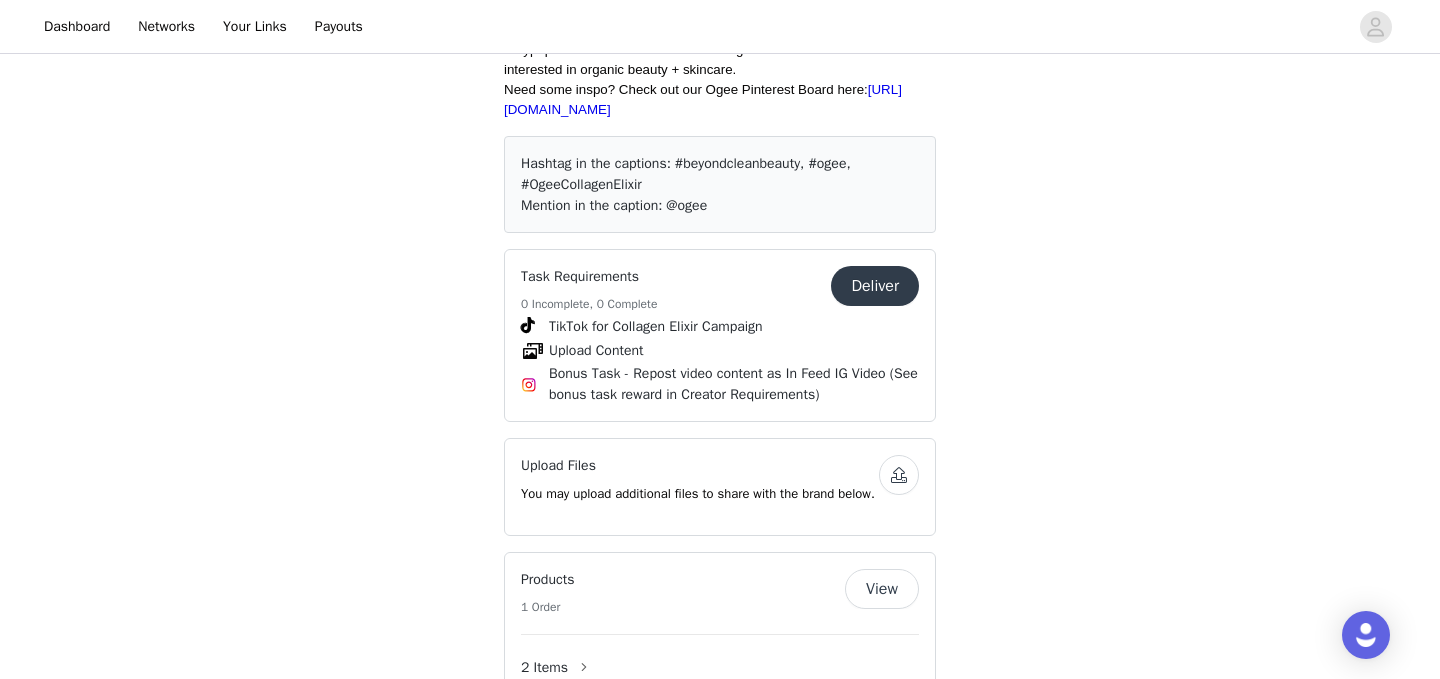 click on "Deliver" at bounding box center [875, 286] 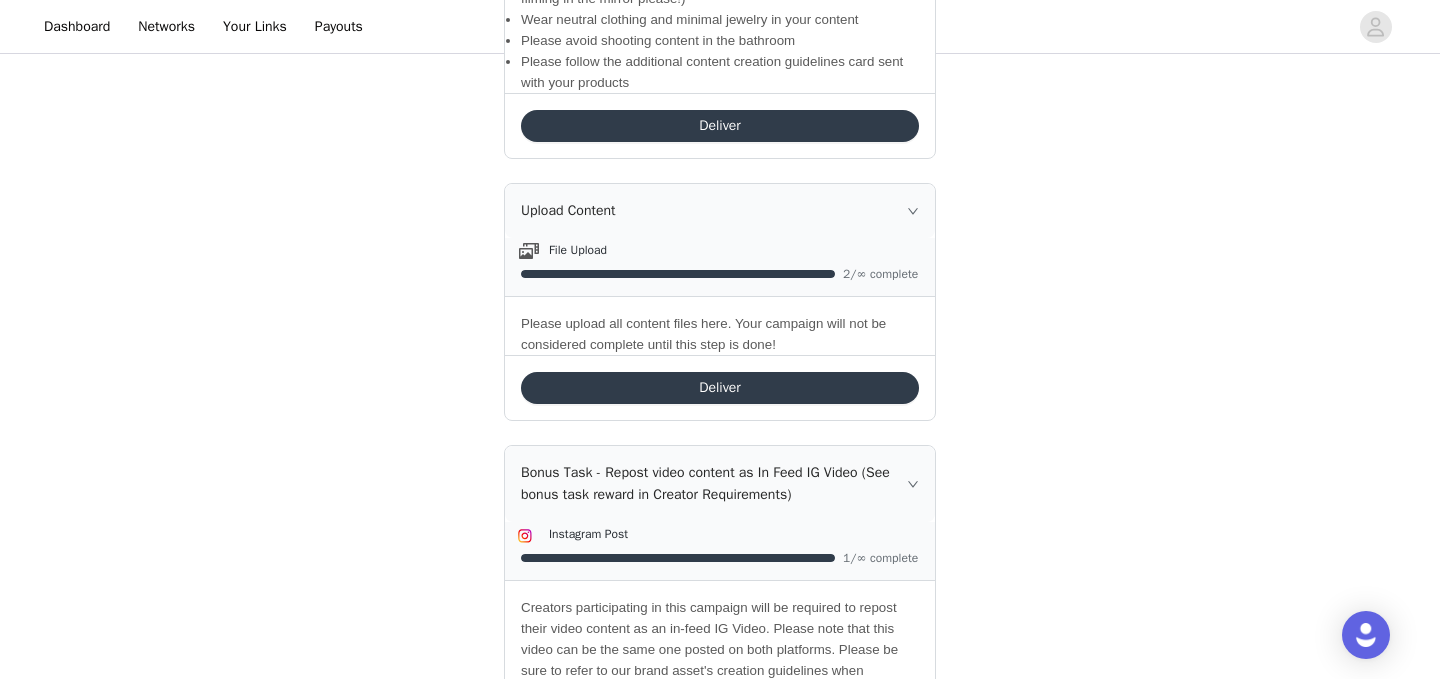 scroll, scrollTop: 1016, scrollLeft: 0, axis: vertical 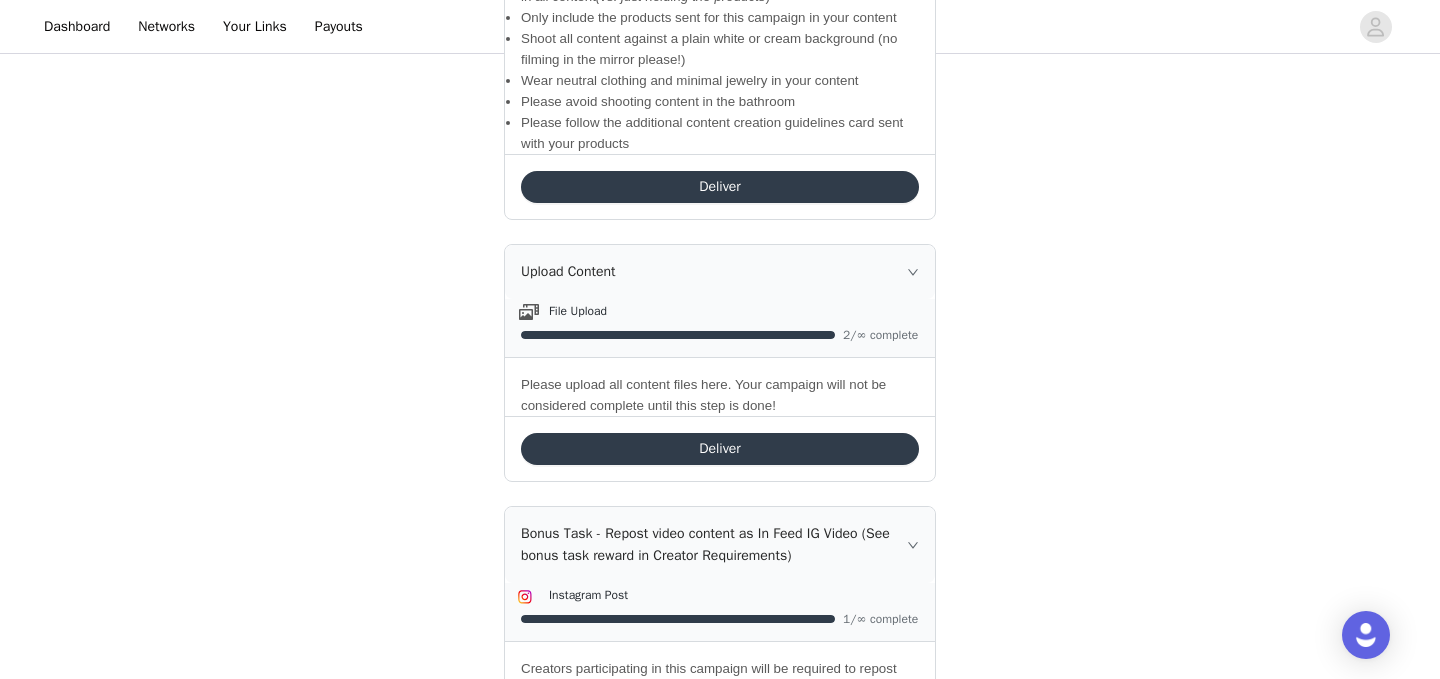 click on "Deliver" at bounding box center (720, 449) 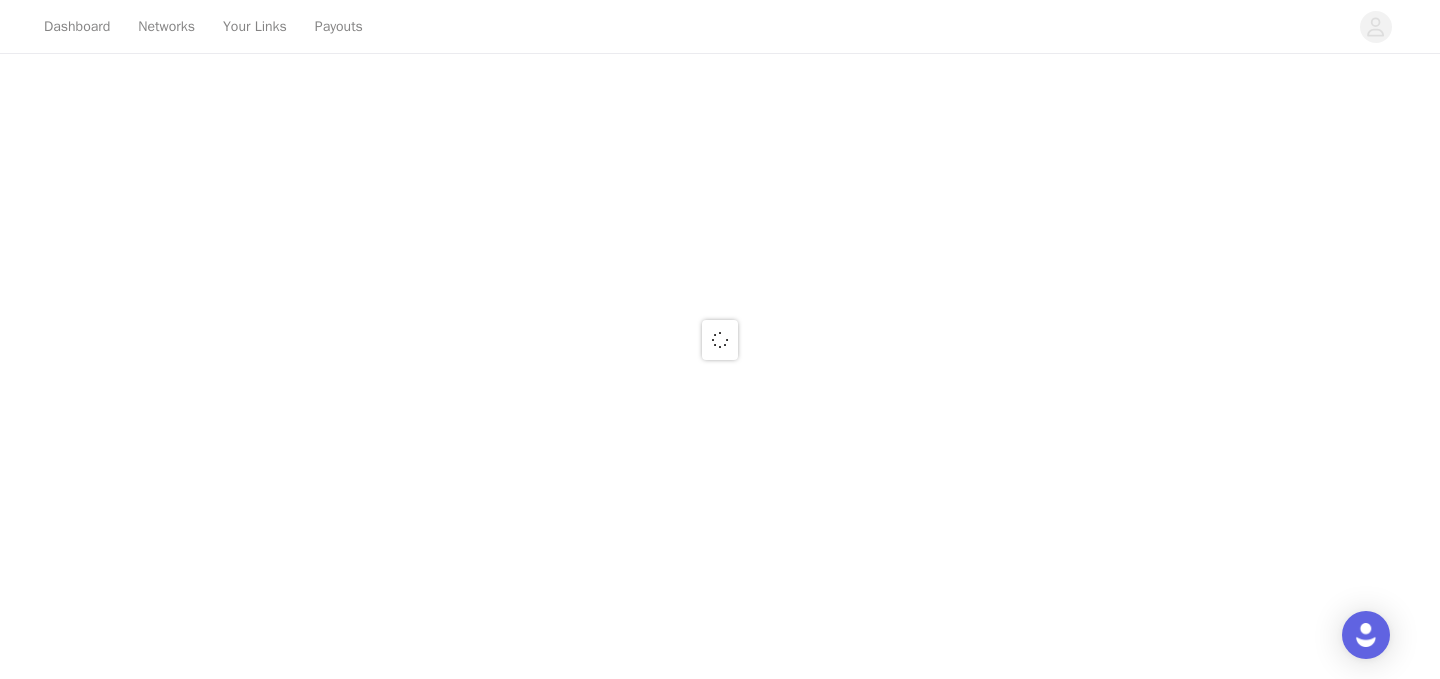 scroll, scrollTop: 0, scrollLeft: 0, axis: both 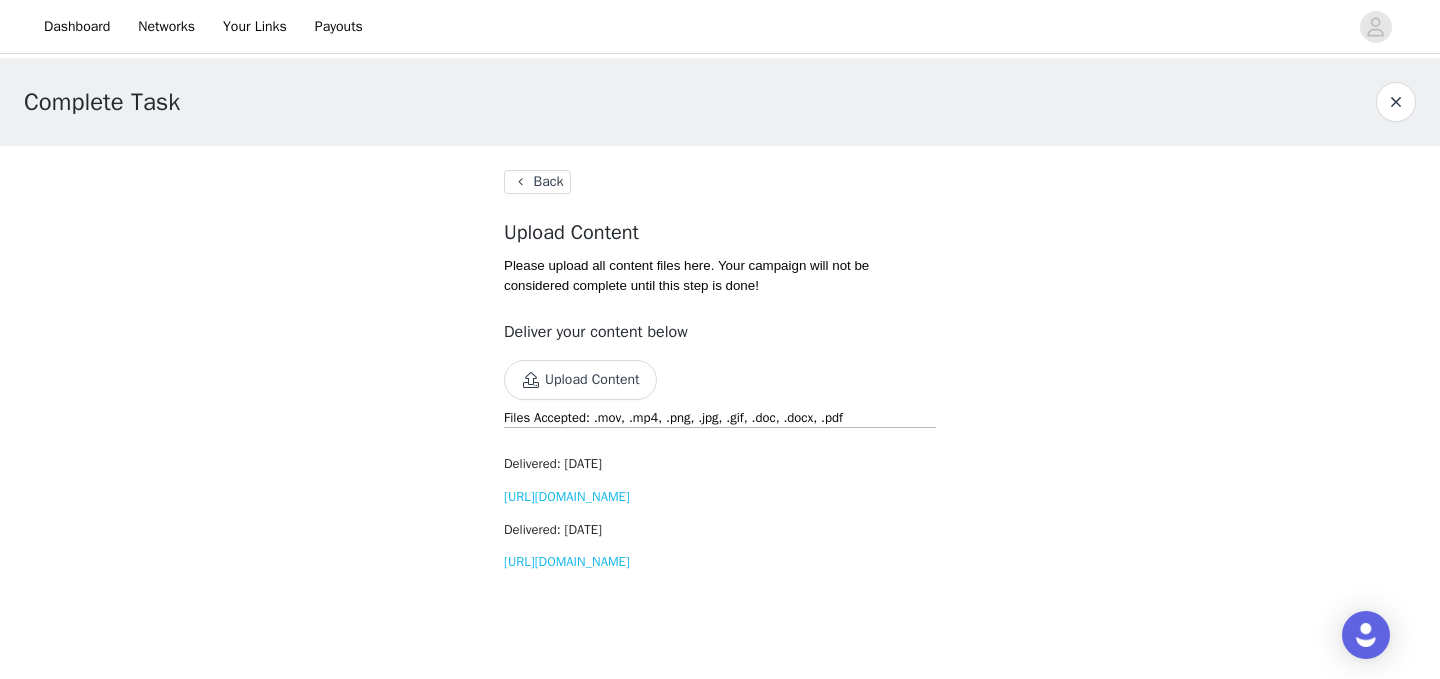 click on "Delivered: [DATE]" at bounding box center (720, 530) 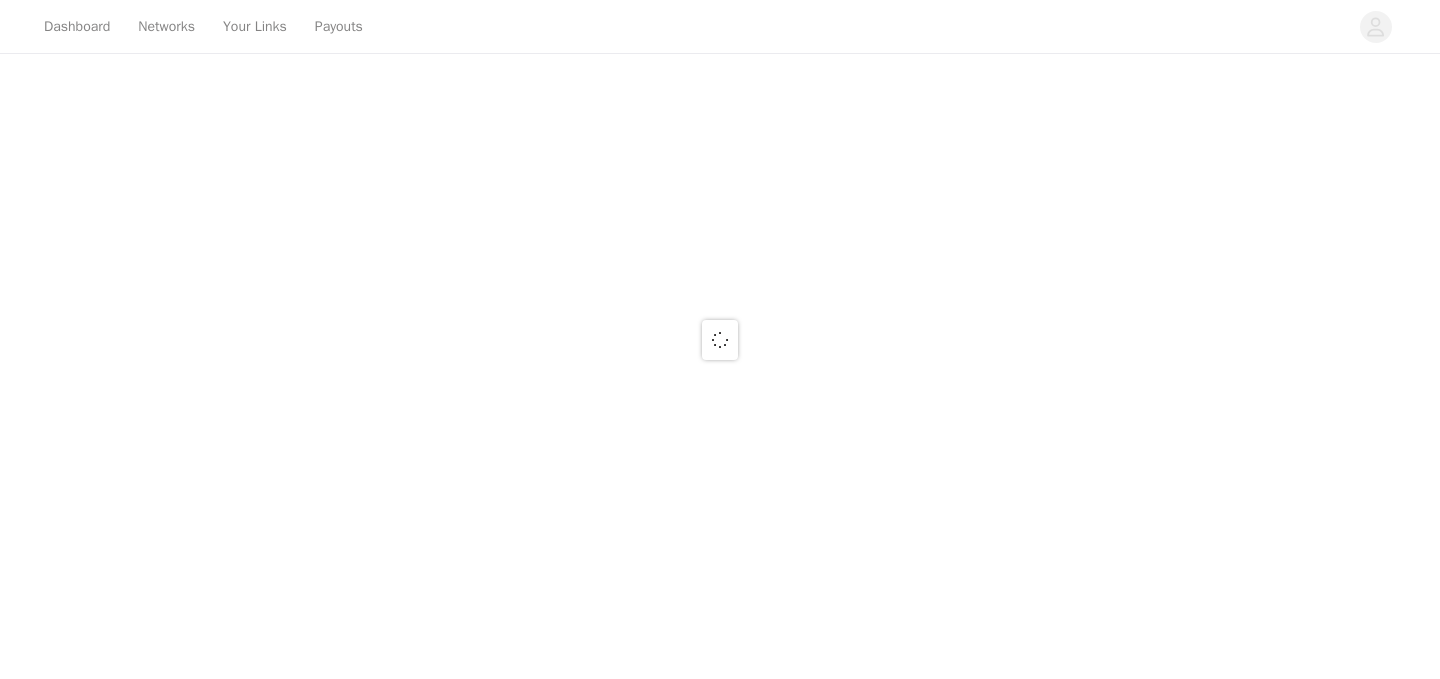 scroll, scrollTop: 0, scrollLeft: 0, axis: both 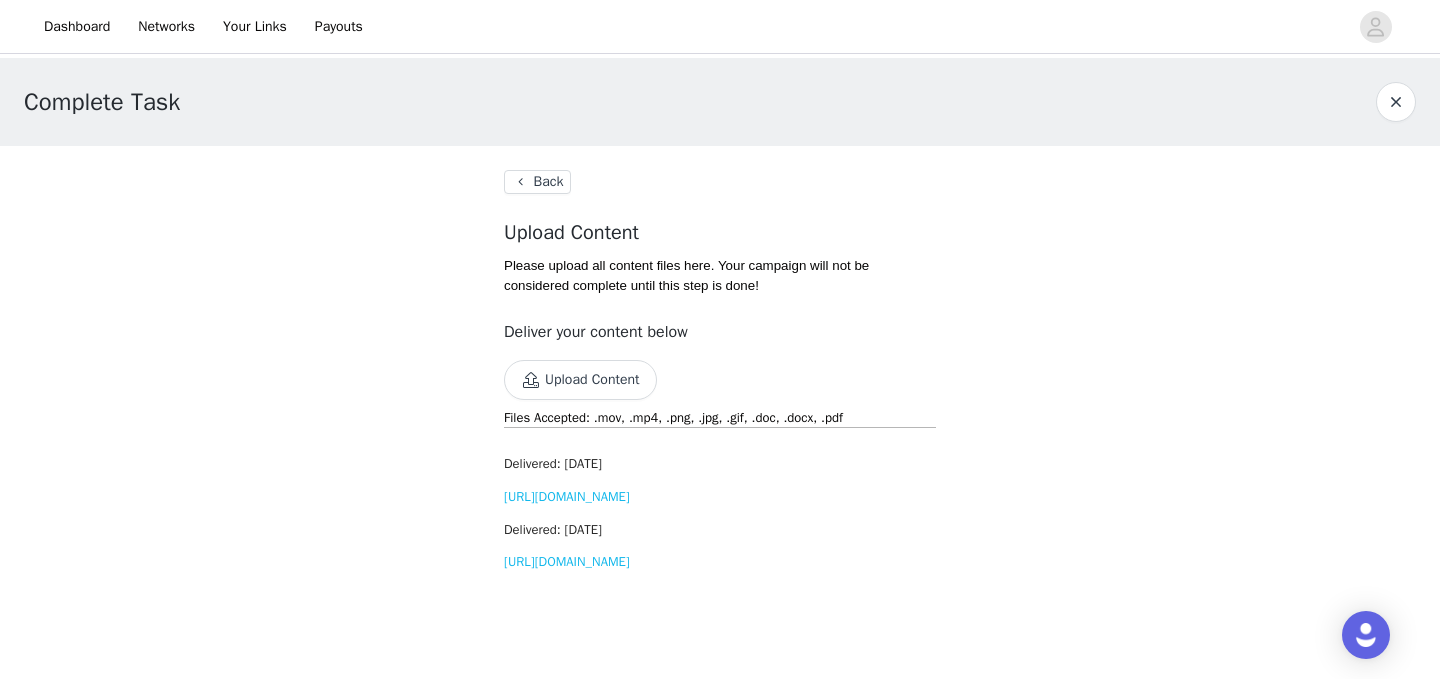 click on "Back     Upload Content   Please upload all content files here. Your campaign will not be considered complete until this step is done!    Deliver your content below   Upload Content
Files Accepted: .mov, .mp4, .png, .jpg, .gif, .doc, .docx, .pdf
Delivered: Jul 10, 2025
https://d2ai5cwthaqejb.cloudfront.net/activations/file-uploads/custom-tasks/auploads-a4f8f3ee-52f5-4170-894c-935c51af2ce5.jpg
Delivered: Jul 10, 2025
https://d2ai5cwthaqejb.cloudfront.net/activations/file-uploads/custom-tasks/auploads-3060d95f-c28f-443c-97dd-b302ef86da04.jpg" at bounding box center [720, 379] 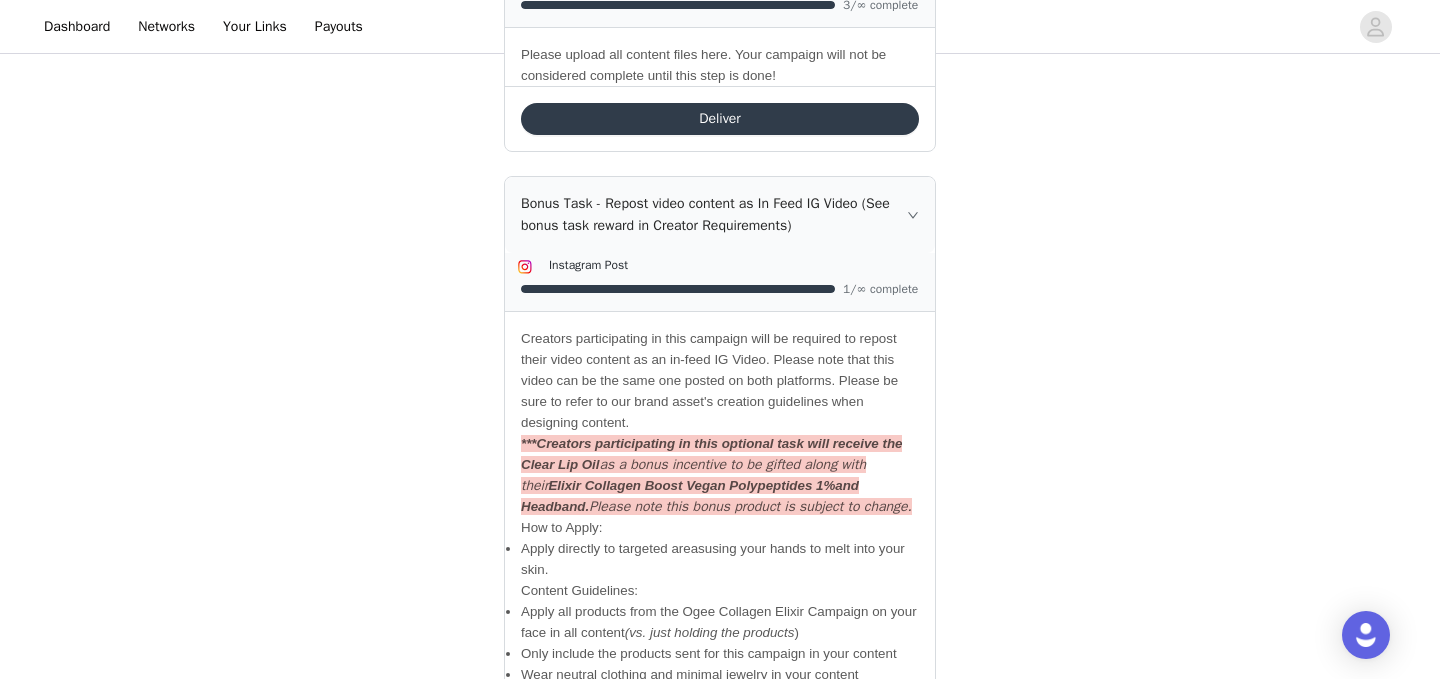 scroll, scrollTop: 1301, scrollLeft: 0, axis: vertical 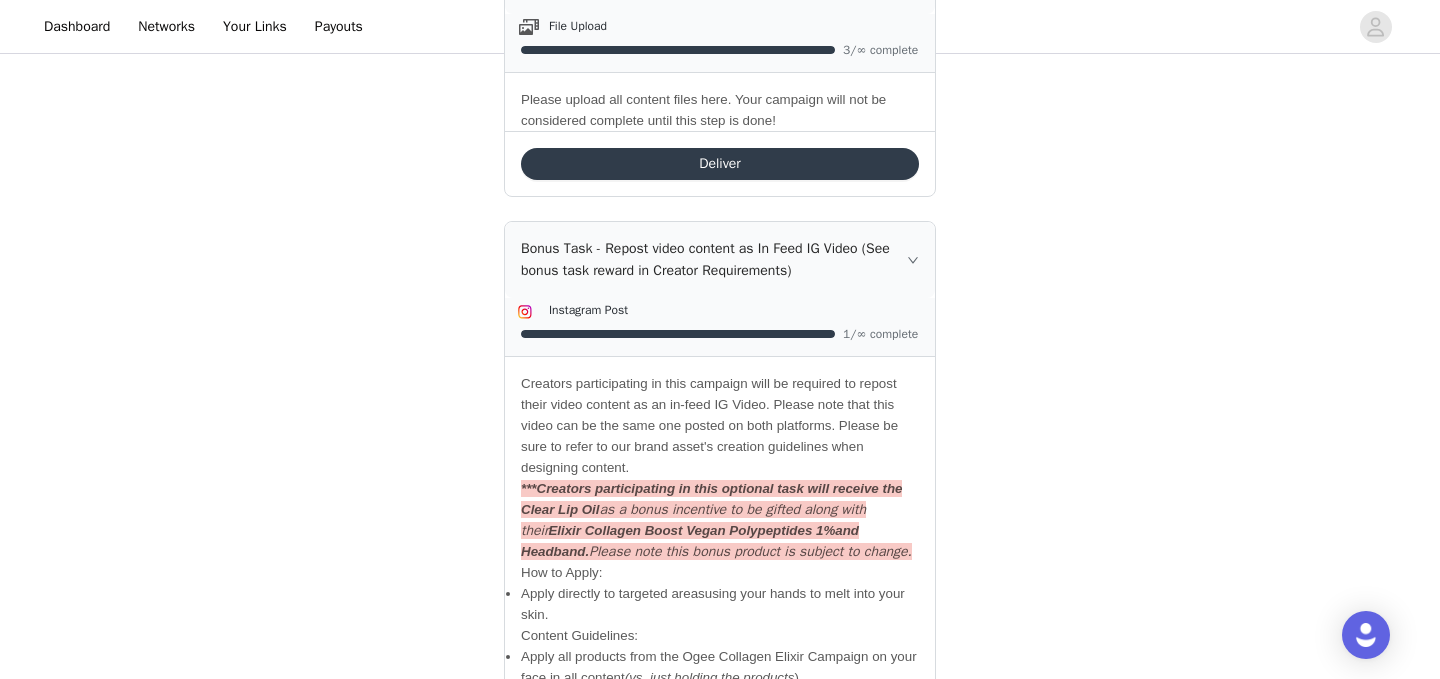 click on "Bonus Task - Repost video content as In Feed IG Video (See bonus task reward in Creator Requirements)" at bounding box center [720, 260] 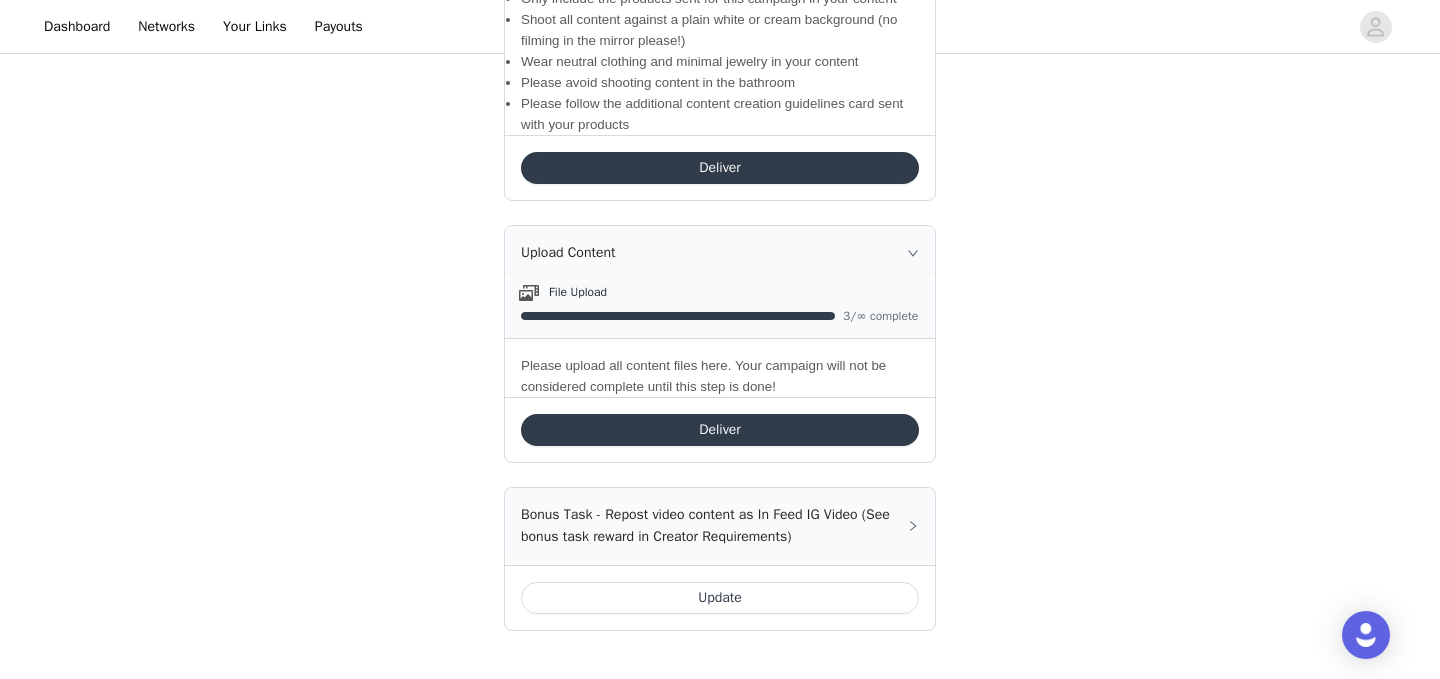 scroll, scrollTop: 1034, scrollLeft: 0, axis: vertical 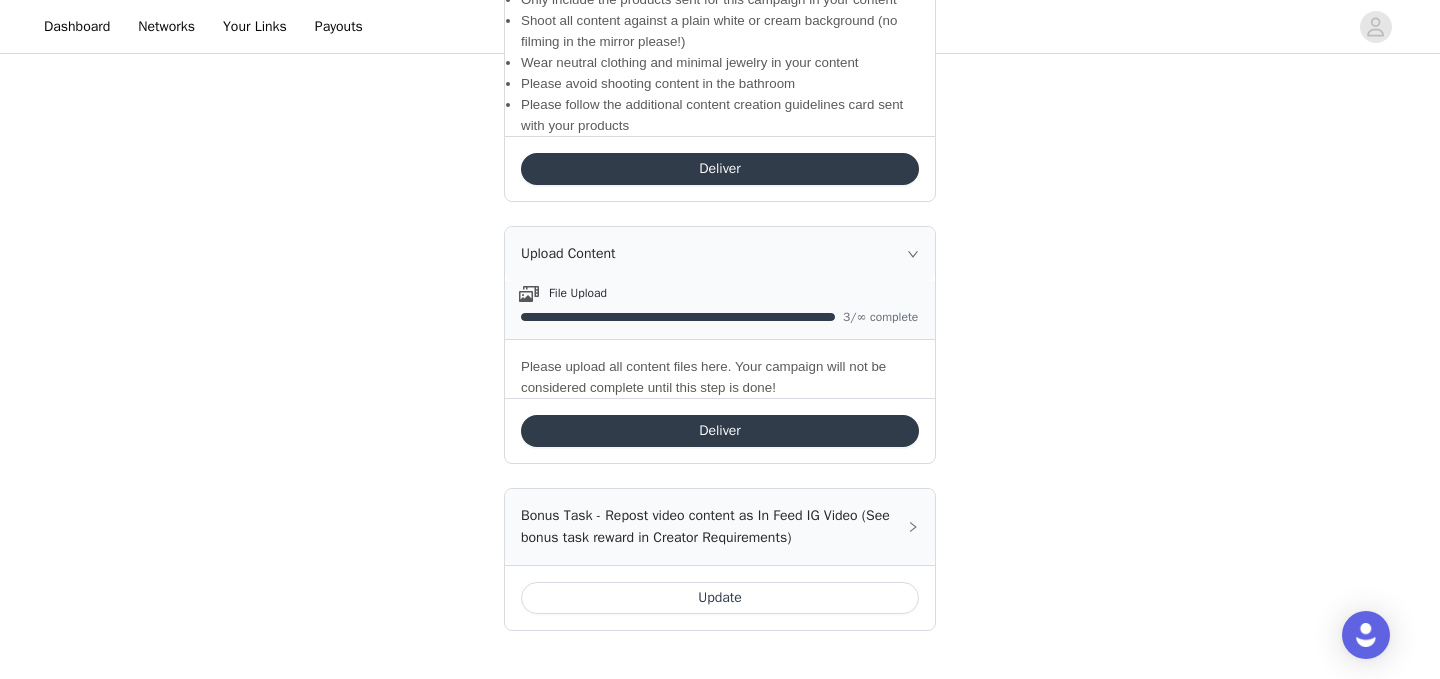 click on "Bonus Task - Repost video content as In Feed IG Video (See bonus task reward in Creator Requirements)" at bounding box center (720, 527) 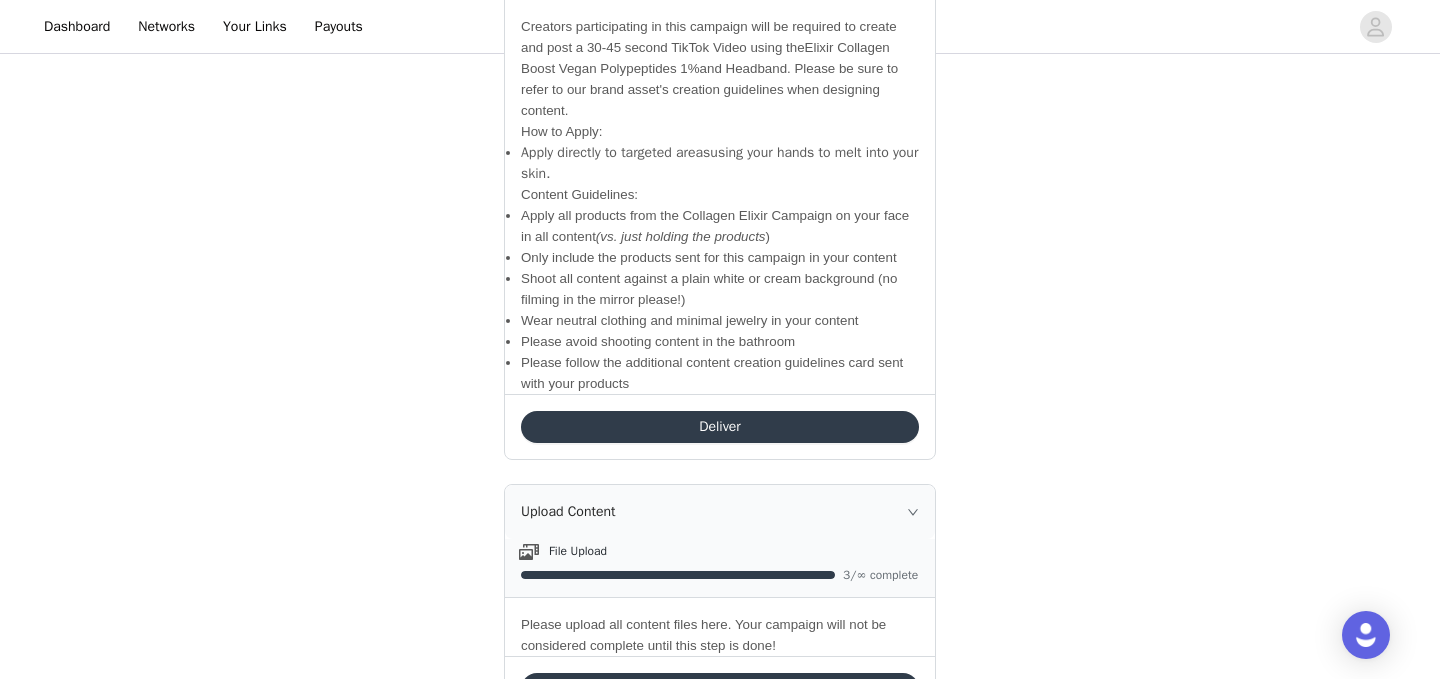 scroll, scrollTop: 774, scrollLeft: 0, axis: vertical 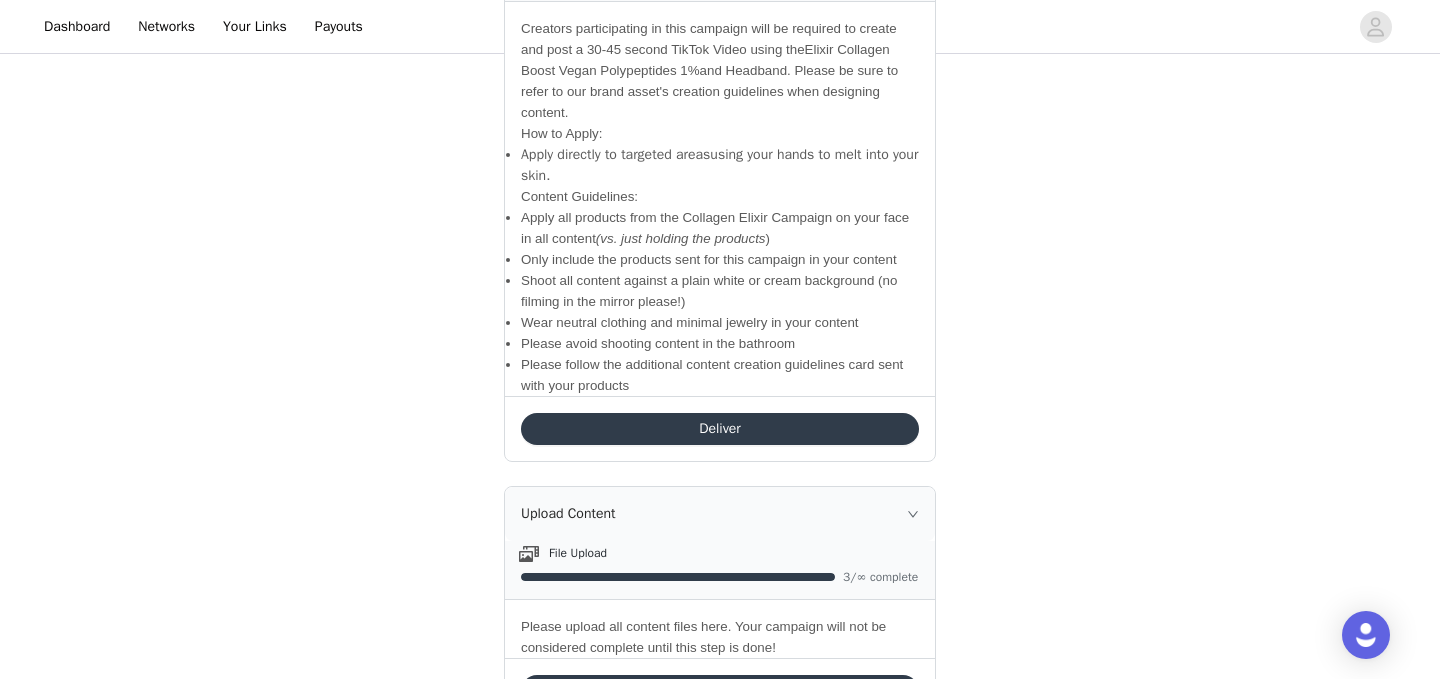 click on "vs. just holding the products" at bounding box center [682, 238] 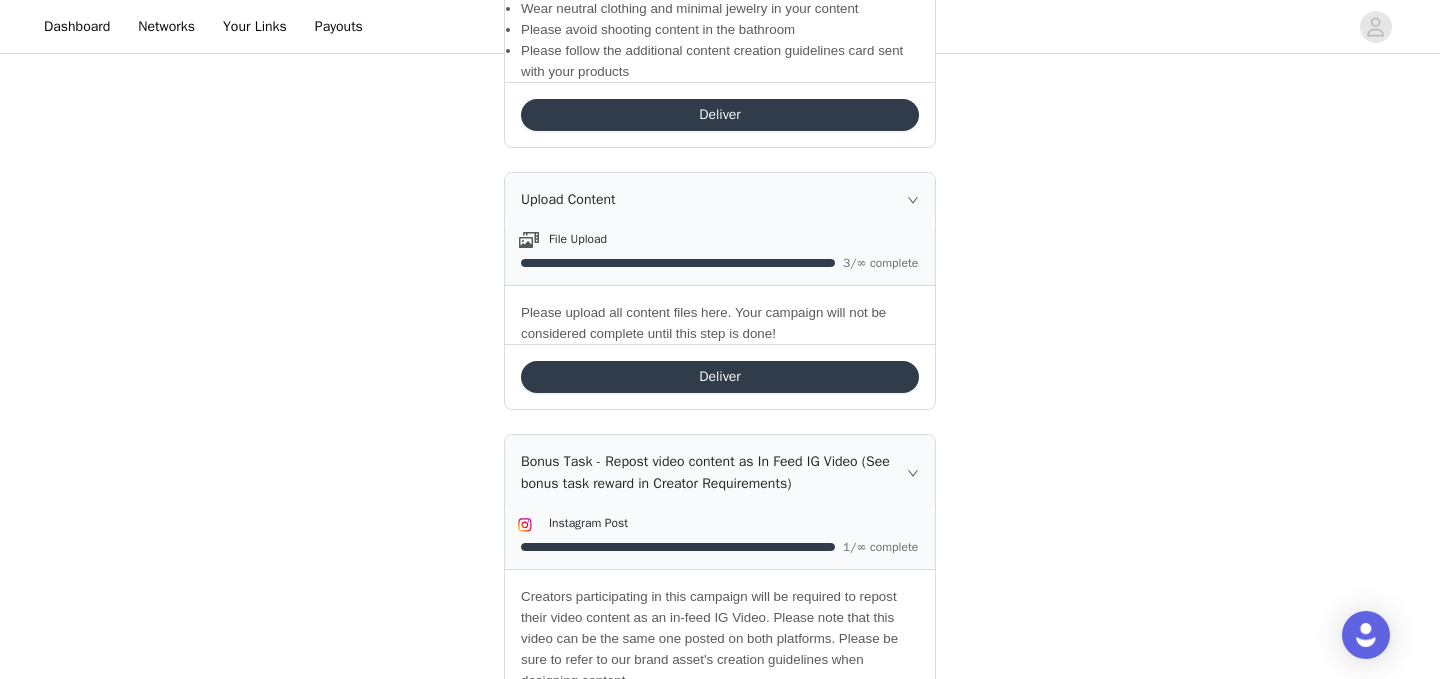 scroll, scrollTop: 1091, scrollLeft: 0, axis: vertical 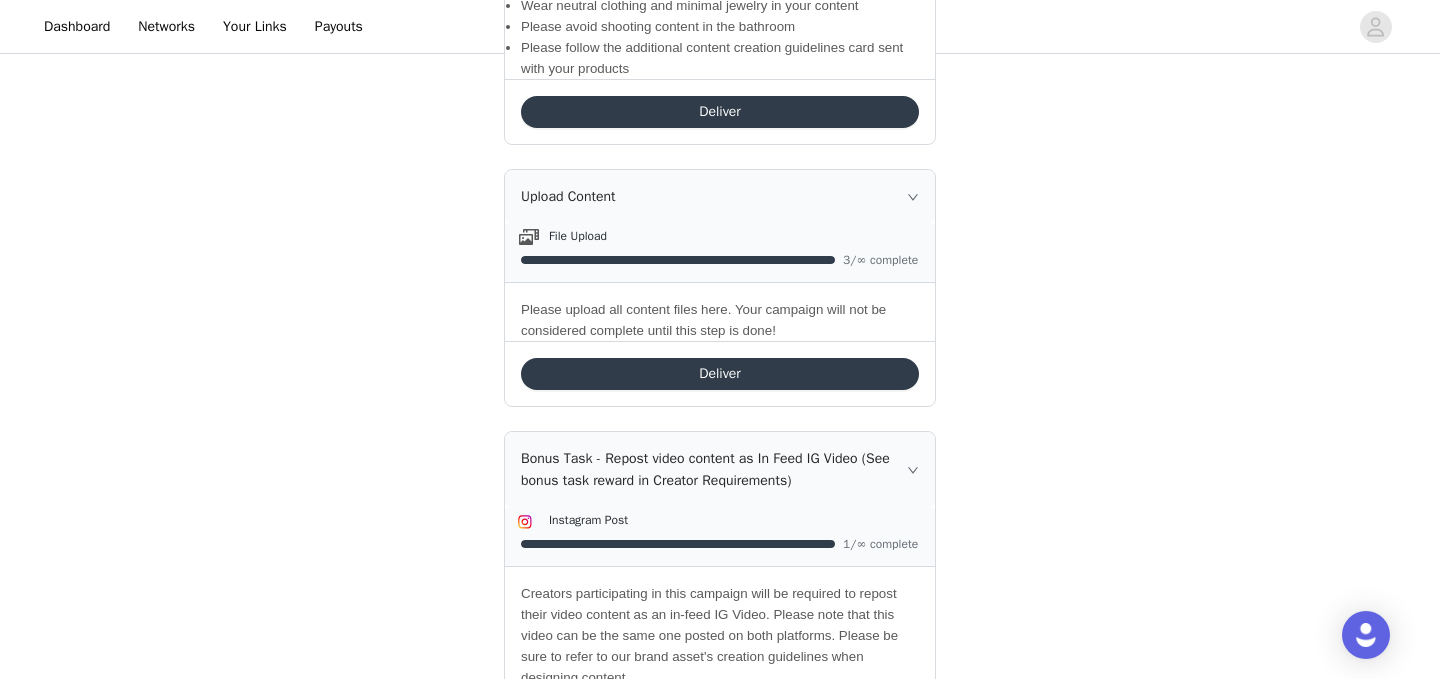 click on "Deliver" at bounding box center (720, 374) 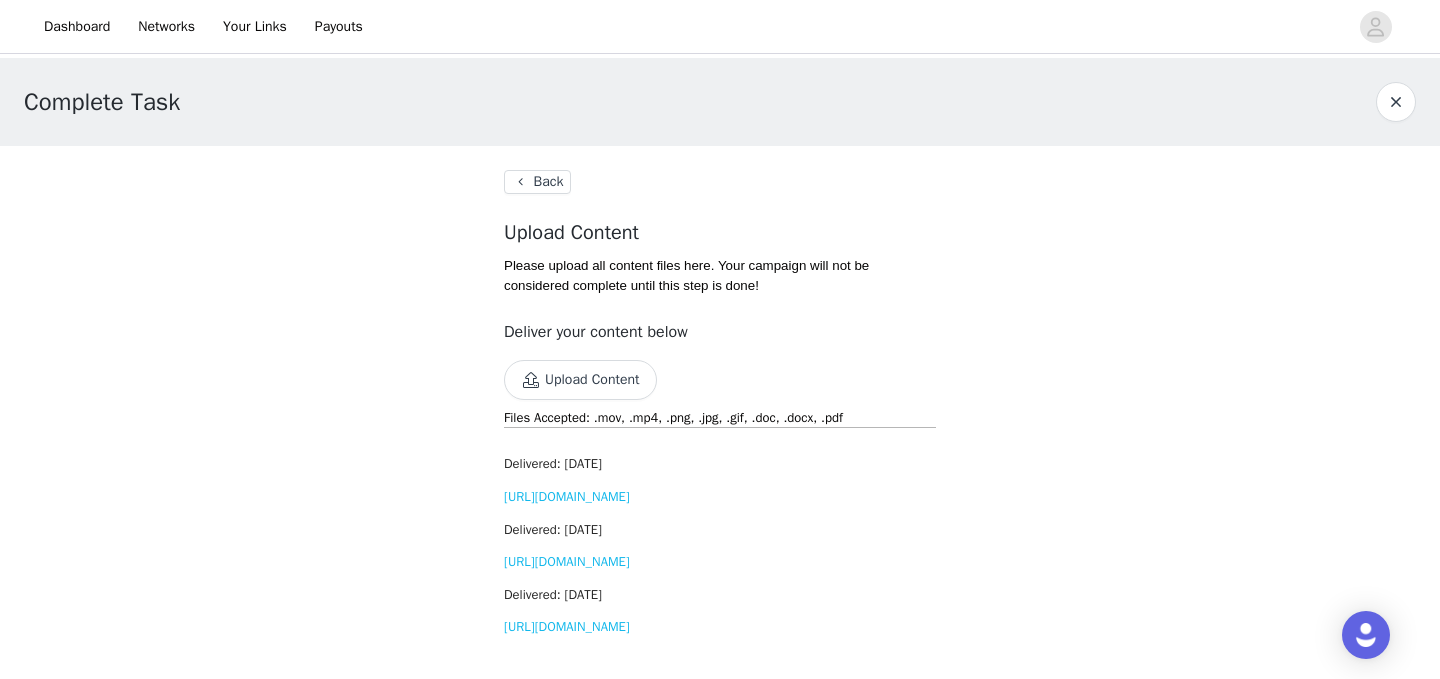scroll, scrollTop: 0, scrollLeft: 0, axis: both 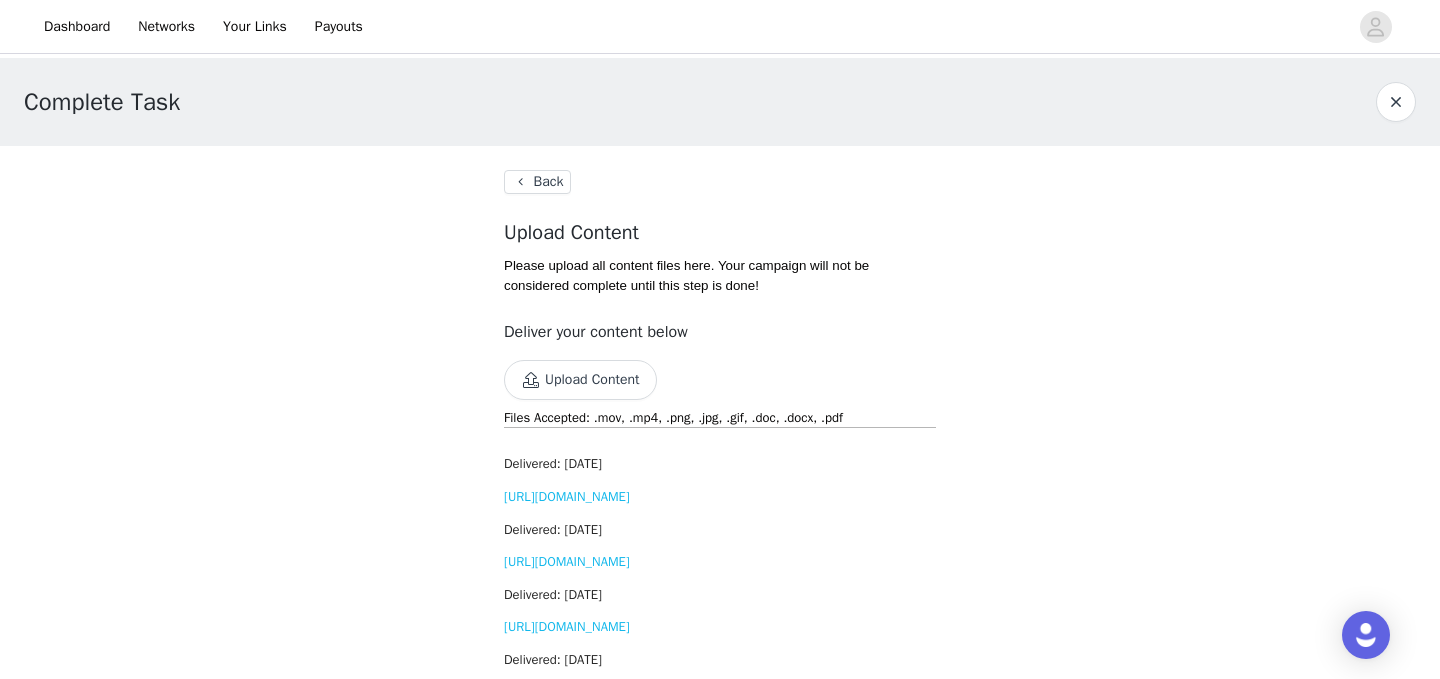 click on "Back" at bounding box center (537, 182) 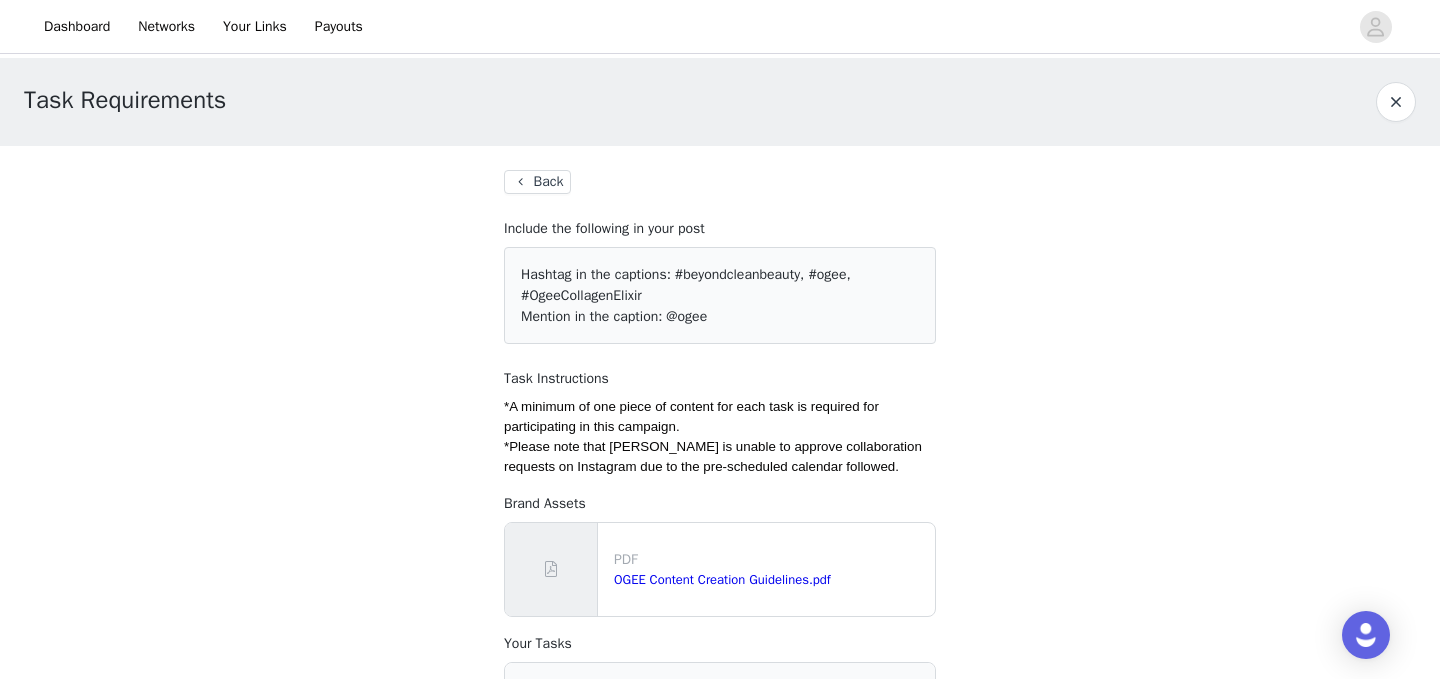 click at bounding box center (1396, 102) 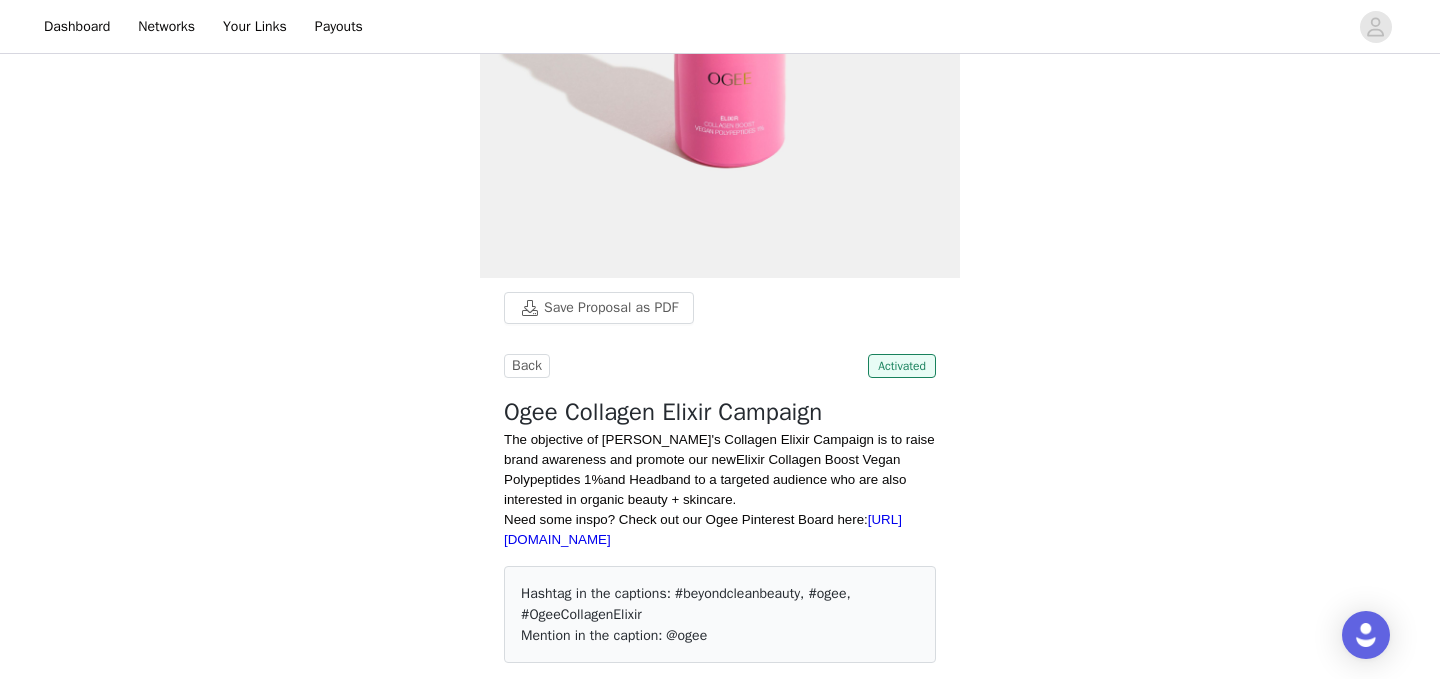 scroll, scrollTop: 0, scrollLeft: 0, axis: both 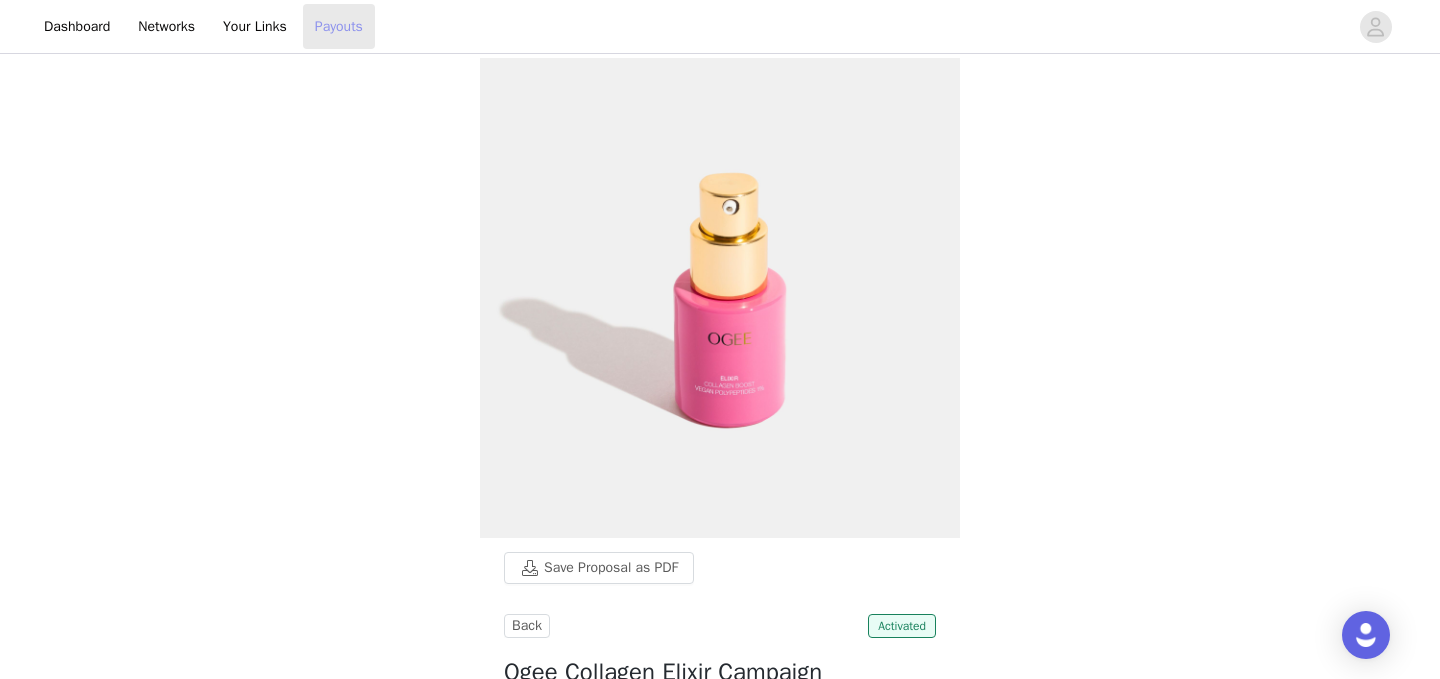 click on "Payouts" at bounding box center (339, 26) 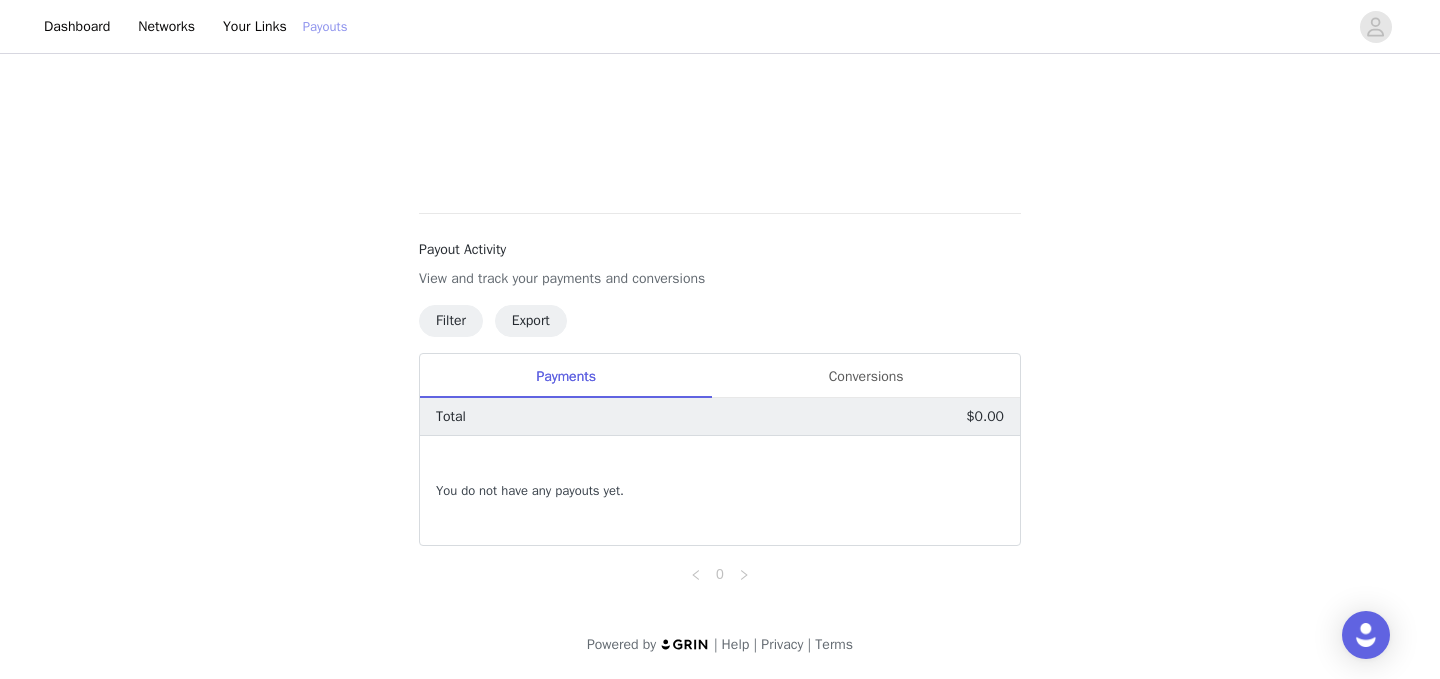 scroll, scrollTop: 0, scrollLeft: 0, axis: both 